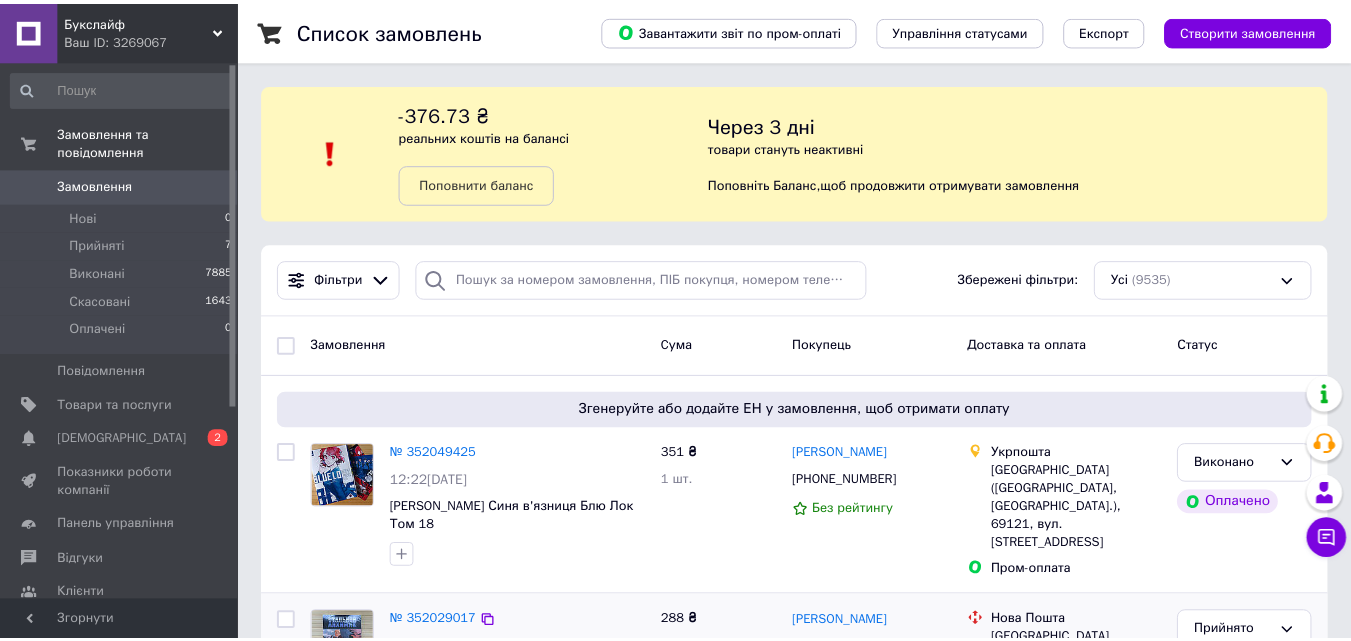 scroll, scrollTop: 0, scrollLeft: 0, axis: both 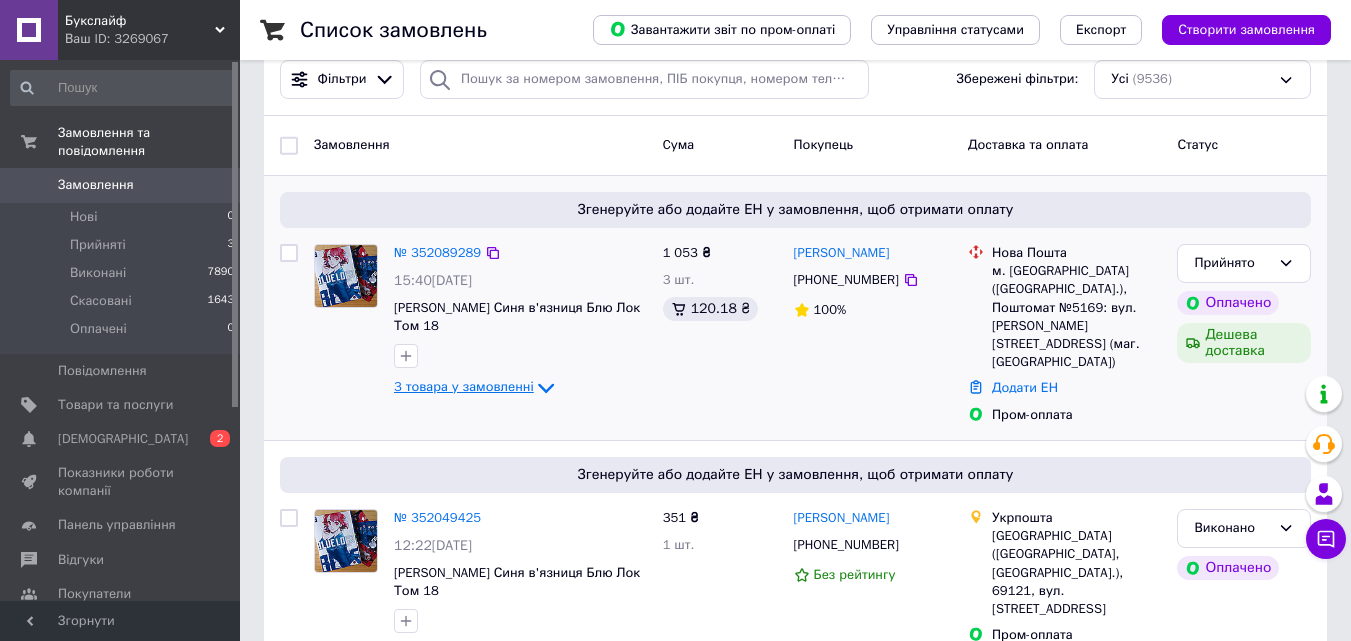 click on "3 товара у замовленні" at bounding box center [464, 386] 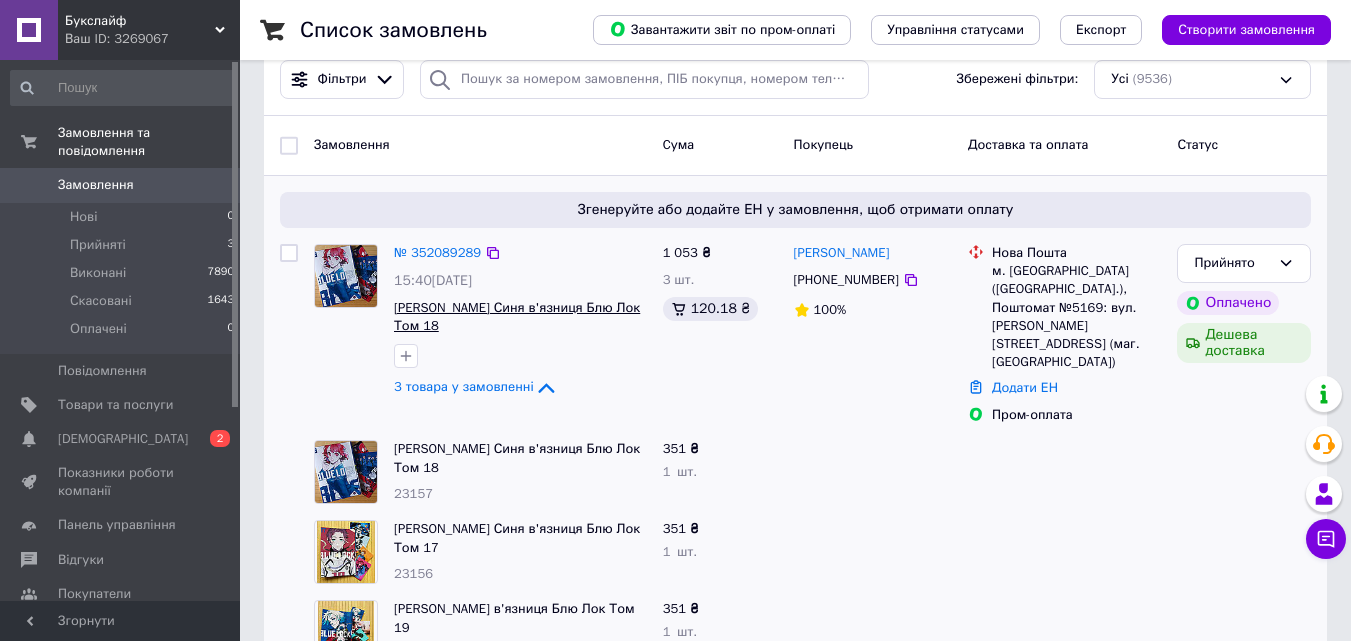 scroll, scrollTop: 300, scrollLeft: 0, axis: vertical 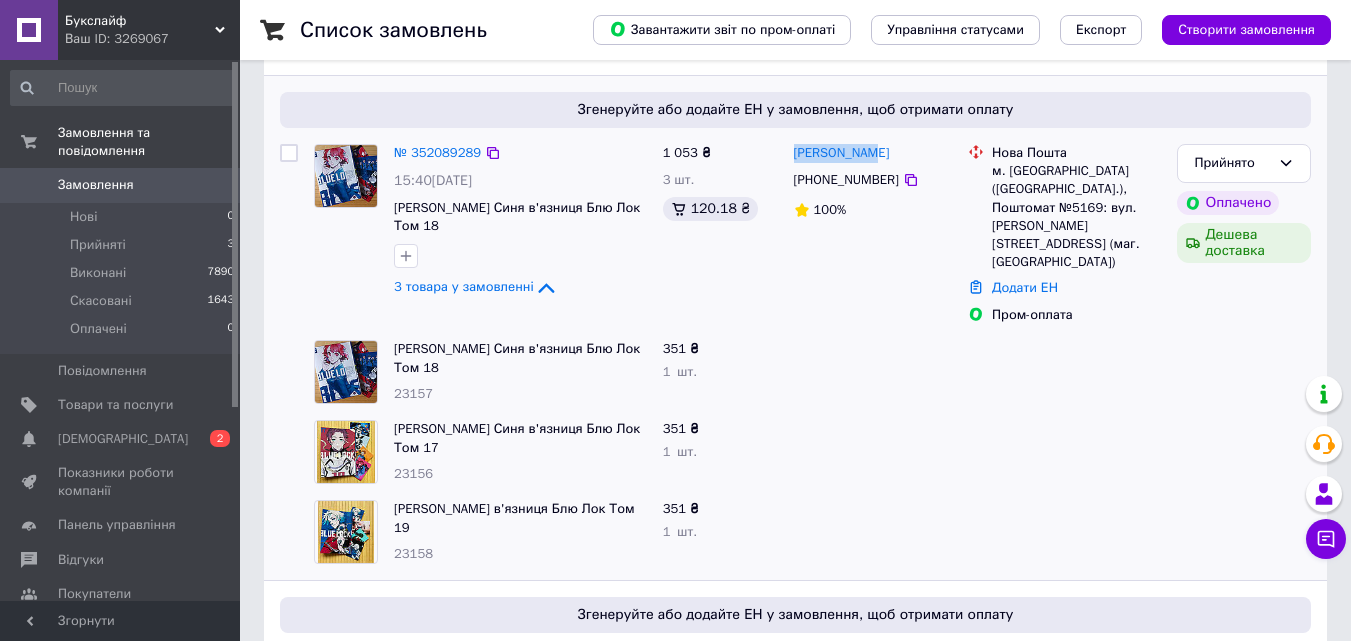 drag, startPoint x: 874, startPoint y: 154, endPoint x: 785, endPoint y: 150, distance: 89.08984 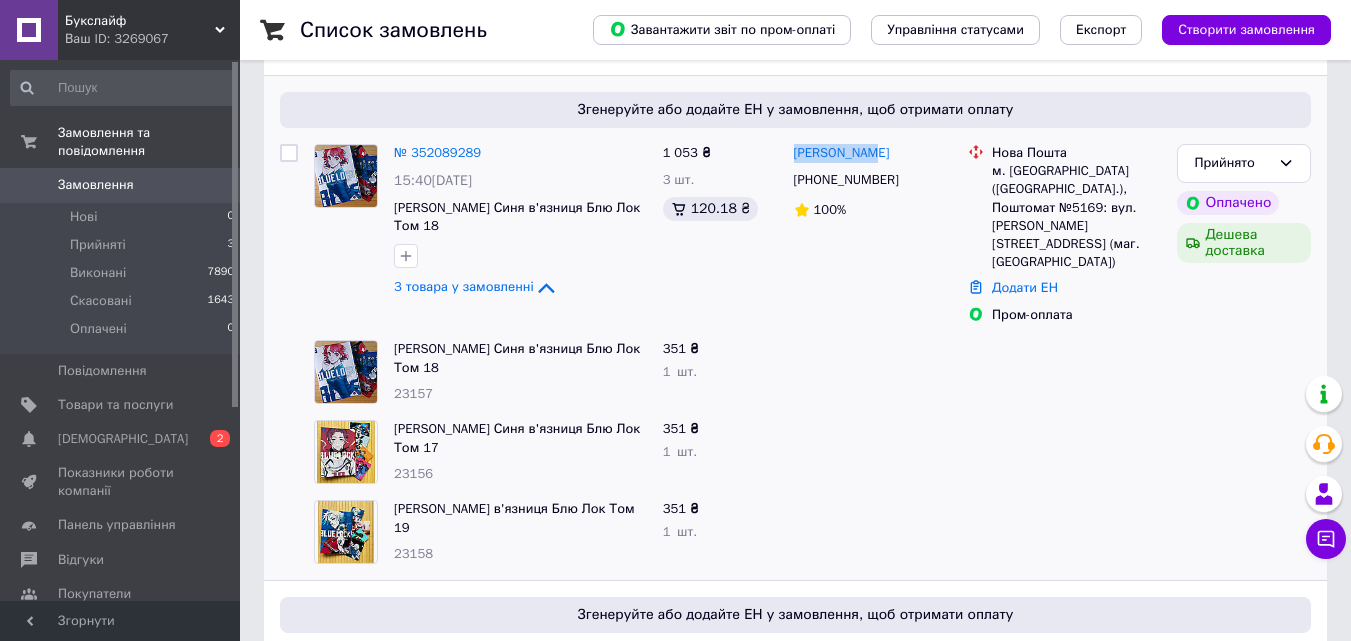 copy on "Інна Горіна" 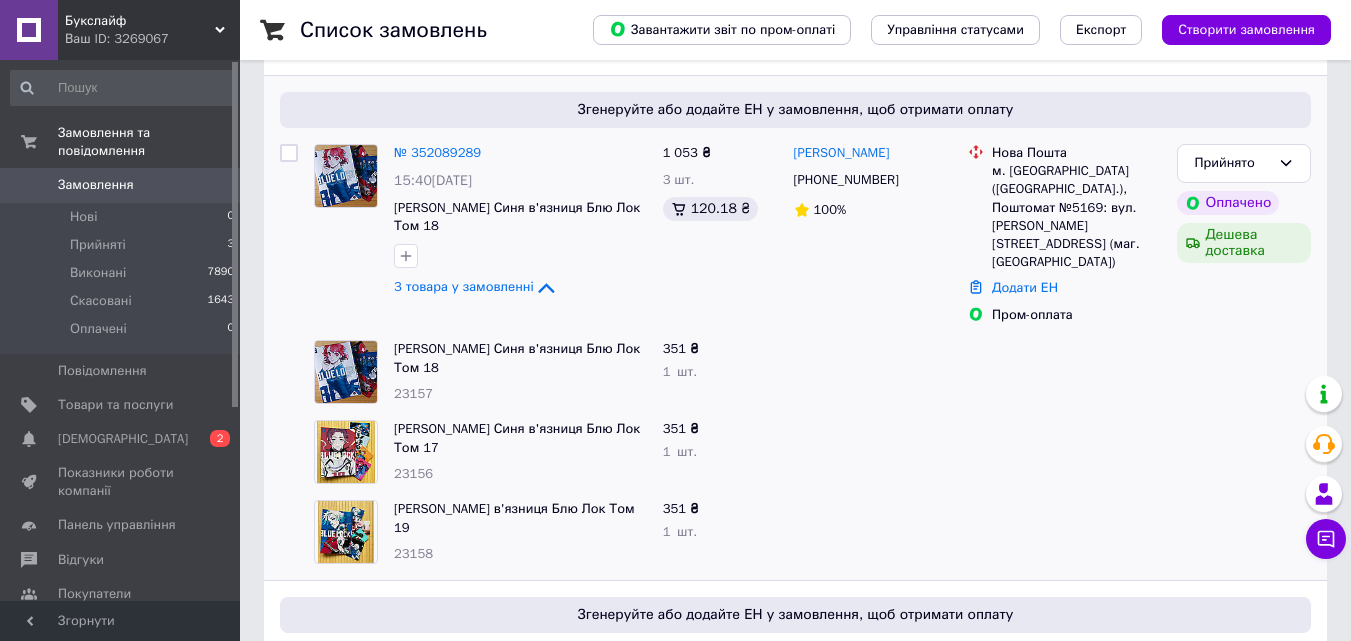 click at bounding box center [1244, 452] 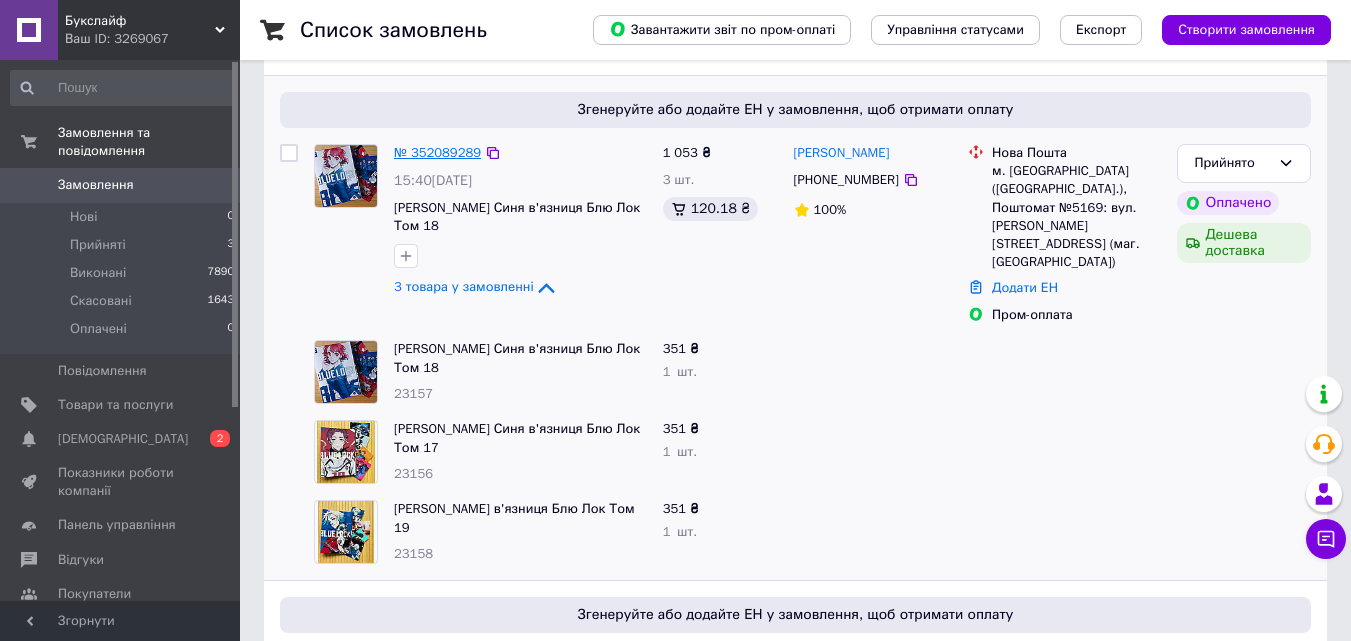 click on "№ 352089289" at bounding box center [437, 152] 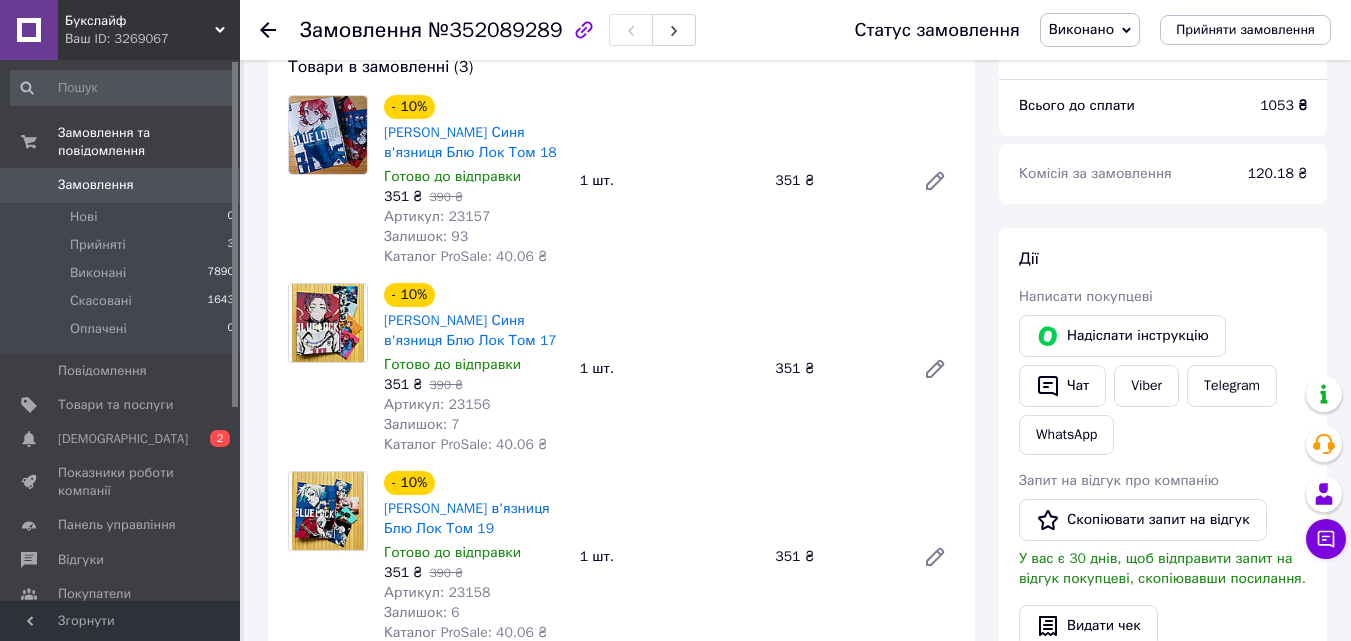 scroll, scrollTop: 200, scrollLeft: 0, axis: vertical 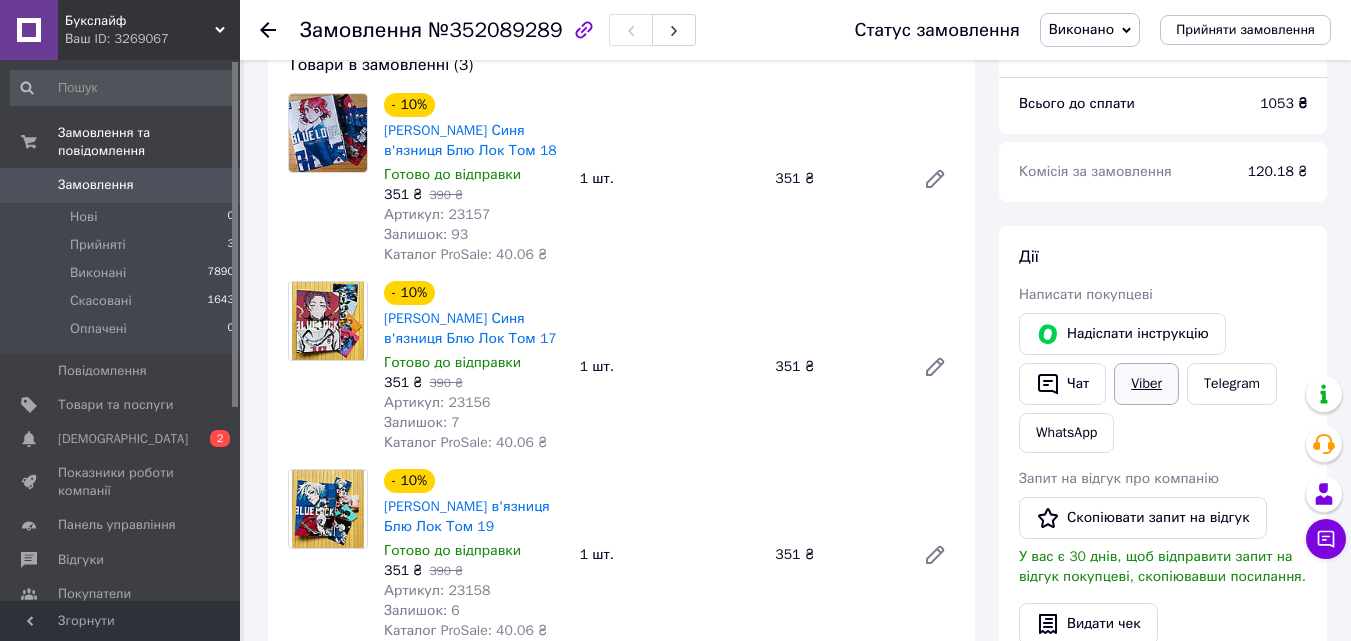 click on "Viber" at bounding box center (1146, 384) 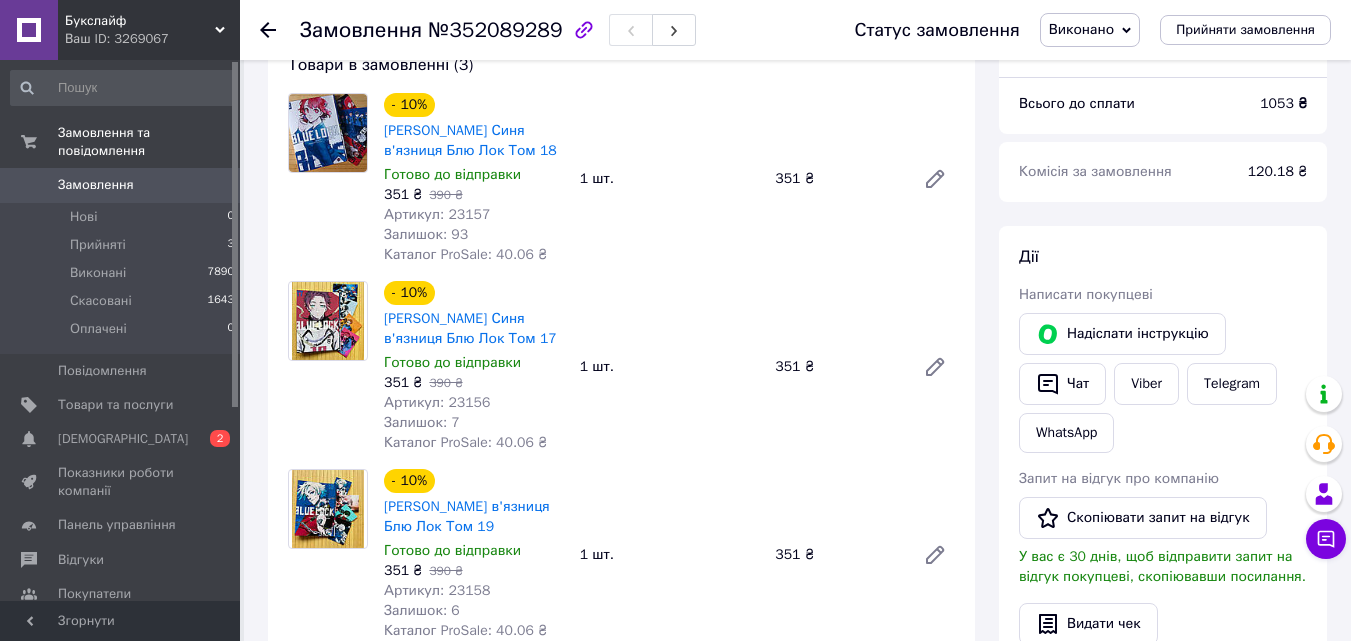 click on "Дії Написати покупцеві   Надіслати інструкцію   Чат Viber Telegram WhatsApp Запит на відгук про компанію   Скопіювати запит на відгук У вас є 30 днів, щоб відправити запит на відгук покупцеві, скопіювавши посилання.   Видати чек   Завантажити PDF   Друк PDF   Повернути гроші покупцеві" at bounding box center (1163, 528) 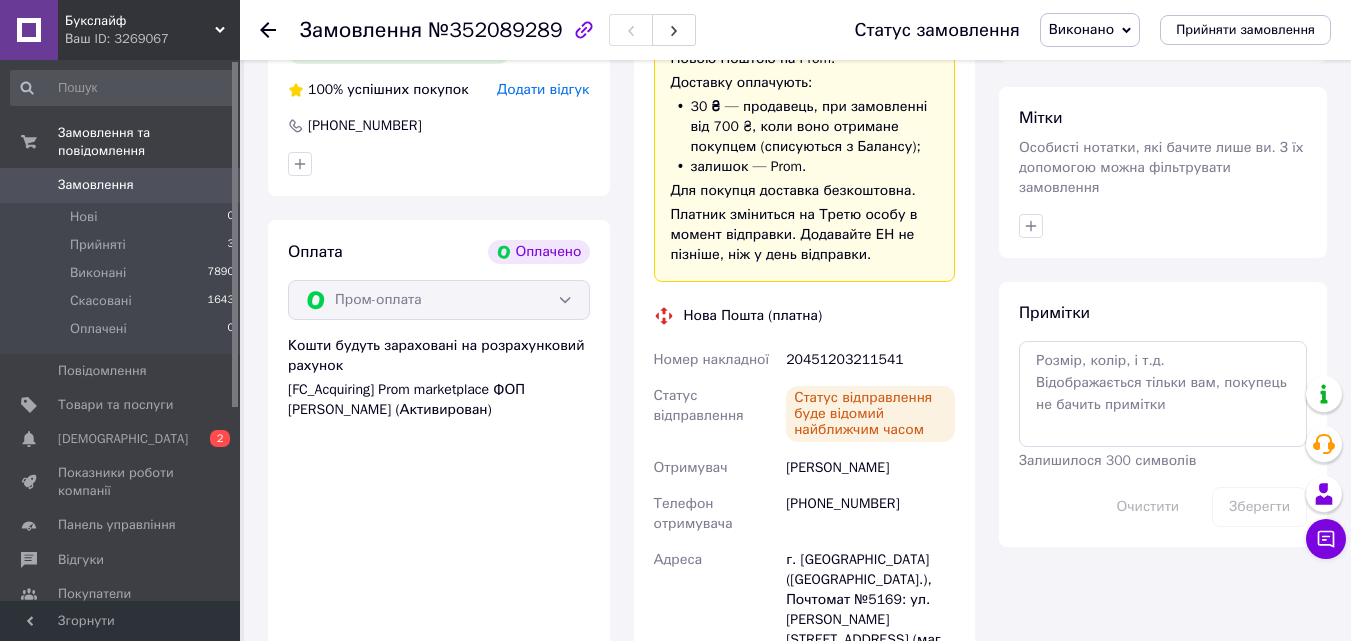 scroll, scrollTop: 1000, scrollLeft: 0, axis: vertical 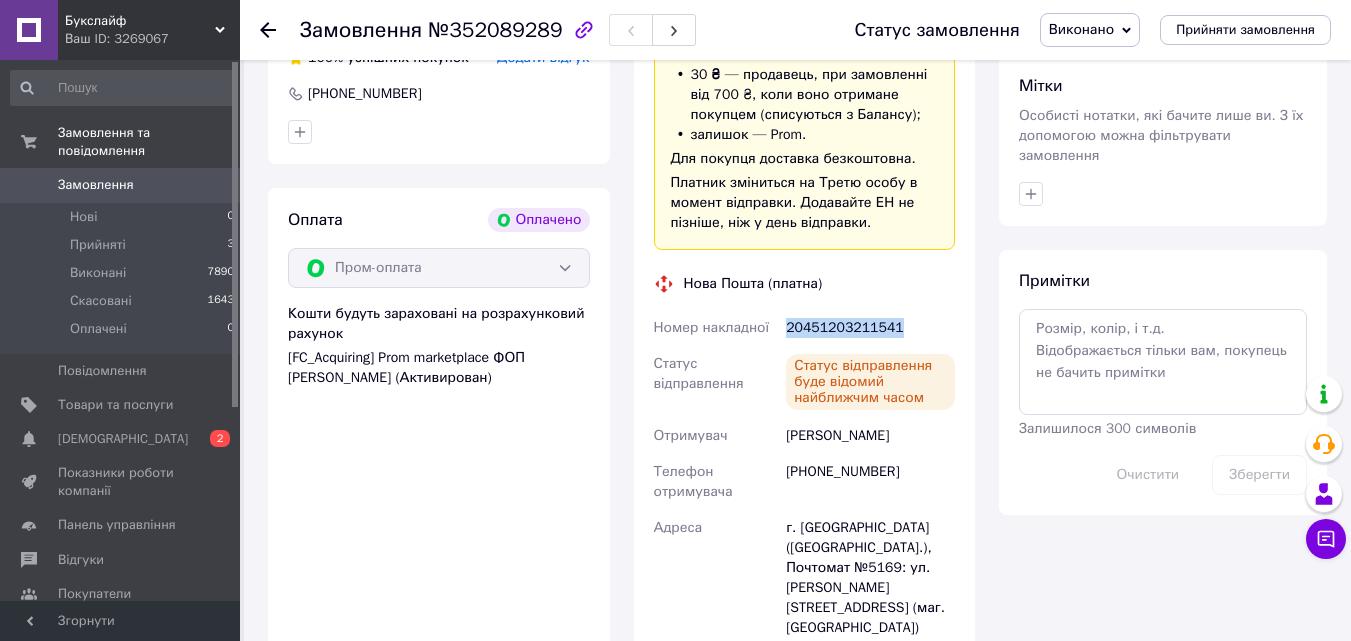 drag, startPoint x: 901, startPoint y: 333, endPoint x: 772, endPoint y: 332, distance: 129.00388 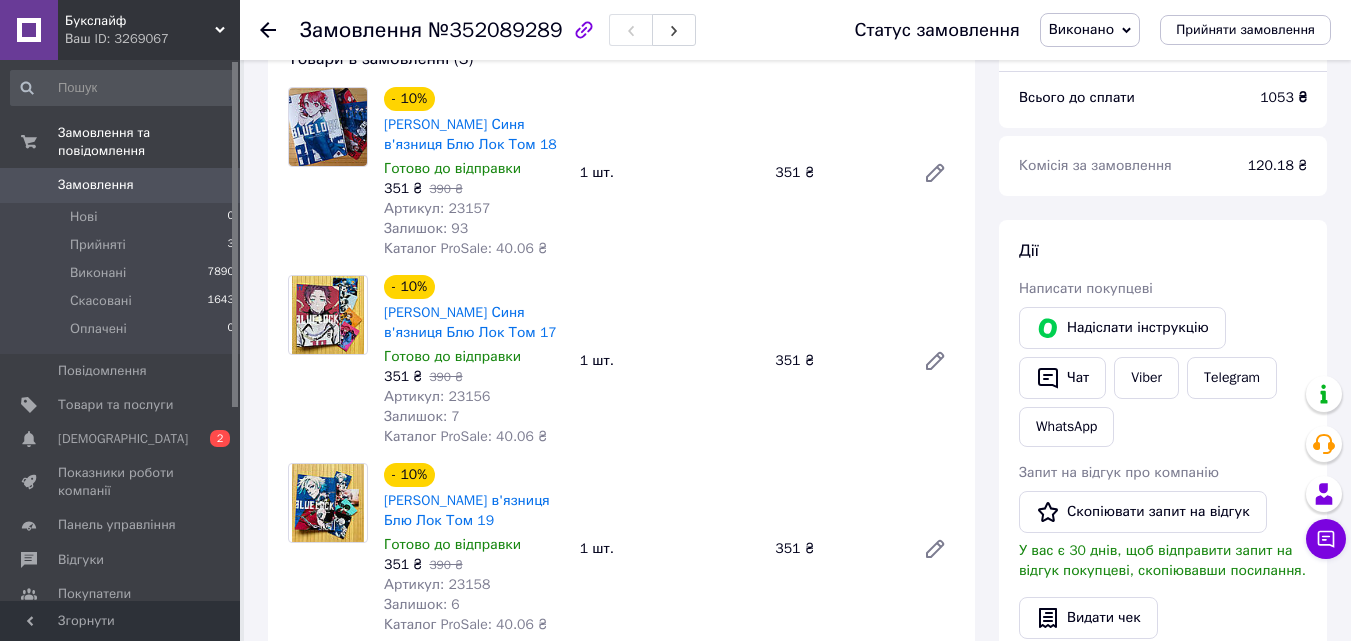 scroll, scrollTop: 200, scrollLeft: 0, axis: vertical 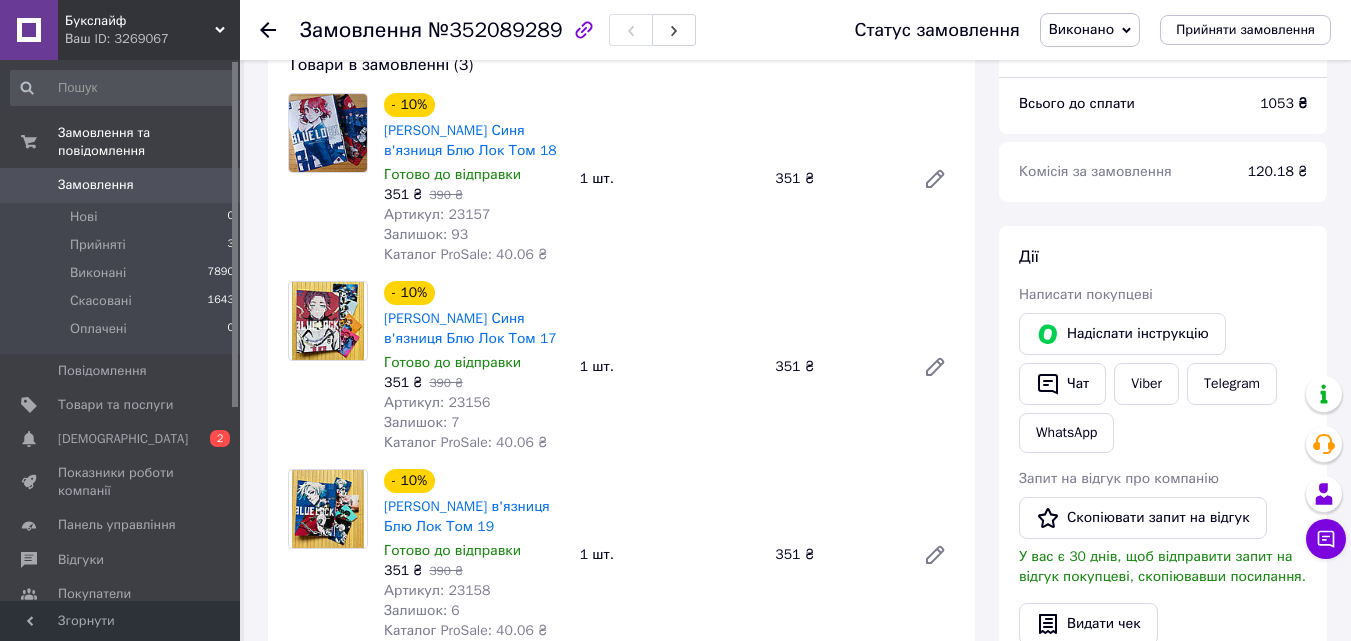 drag, startPoint x: 267, startPoint y: 26, endPoint x: 357, endPoint y: 160, distance: 161.41872 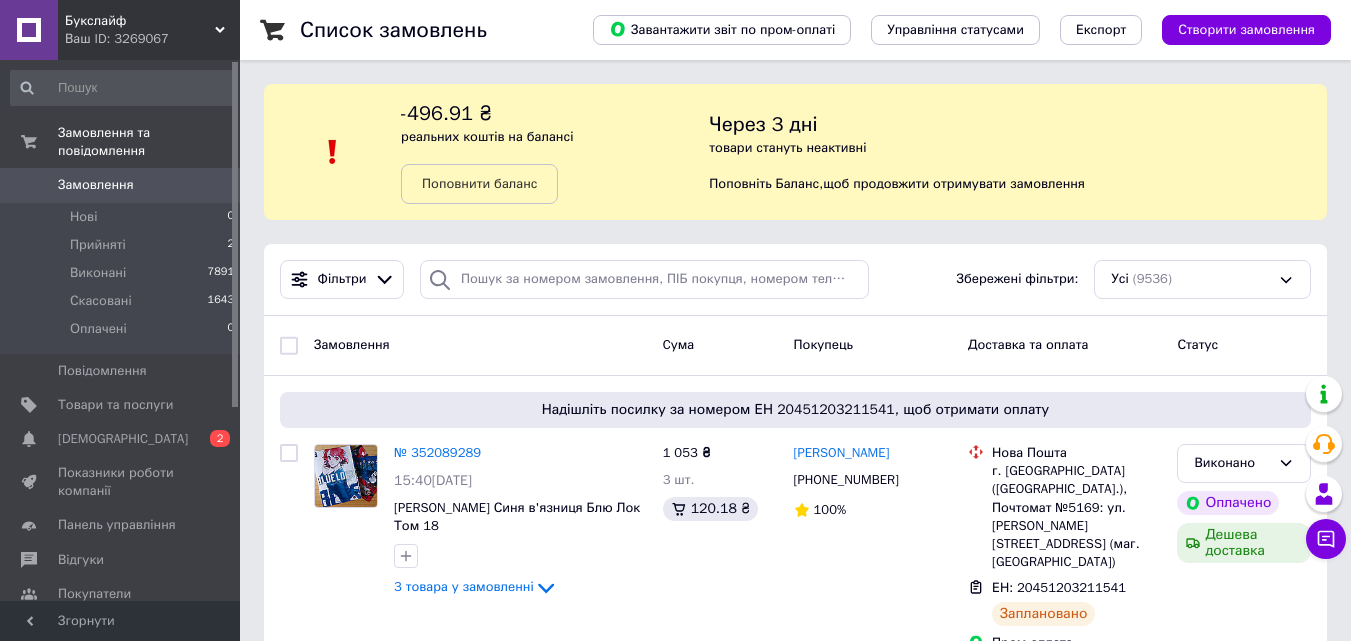 click on "Список замовлень   Завантажити звіт по пром-оплаті Управління статусами Експорт Створити замовлення -496.91 ₴ реальних коштів на балансі Поповнити баланс Через 3 дні товари стануть неактивні Поповніть Баланс ,  щоб продовжити отримувати замовлення Фільтри Збережені фільтри: Усі (9536) Замовлення Cума Покупець Доставка та оплата Статус Надішліть посилку за номером ЕН 20451203211541, щоб отримати оплату № 352089289 15:40, 10.07.2025 Мунеюки Канесіро Синя в'язниця Блю Лок Том 18 3 товара у замовленні 1 053 ₴ 3 шт. 120.18 ₴ Інна Горіна +380969620127 100% Нова Пошта ЕН: 20451203211541 Заплановано 351 ₴ 95%" at bounding box center [795, 2484] 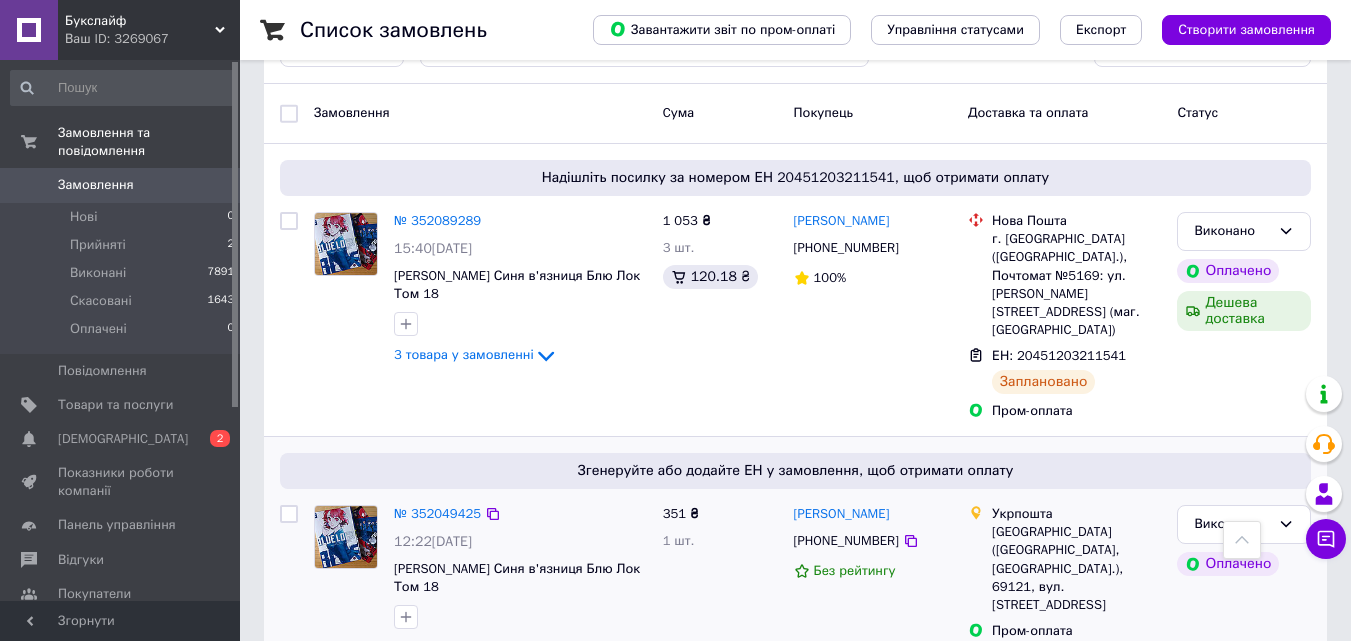 scroll, scrollTop: 0, scrollLeft: 0, axis: both 